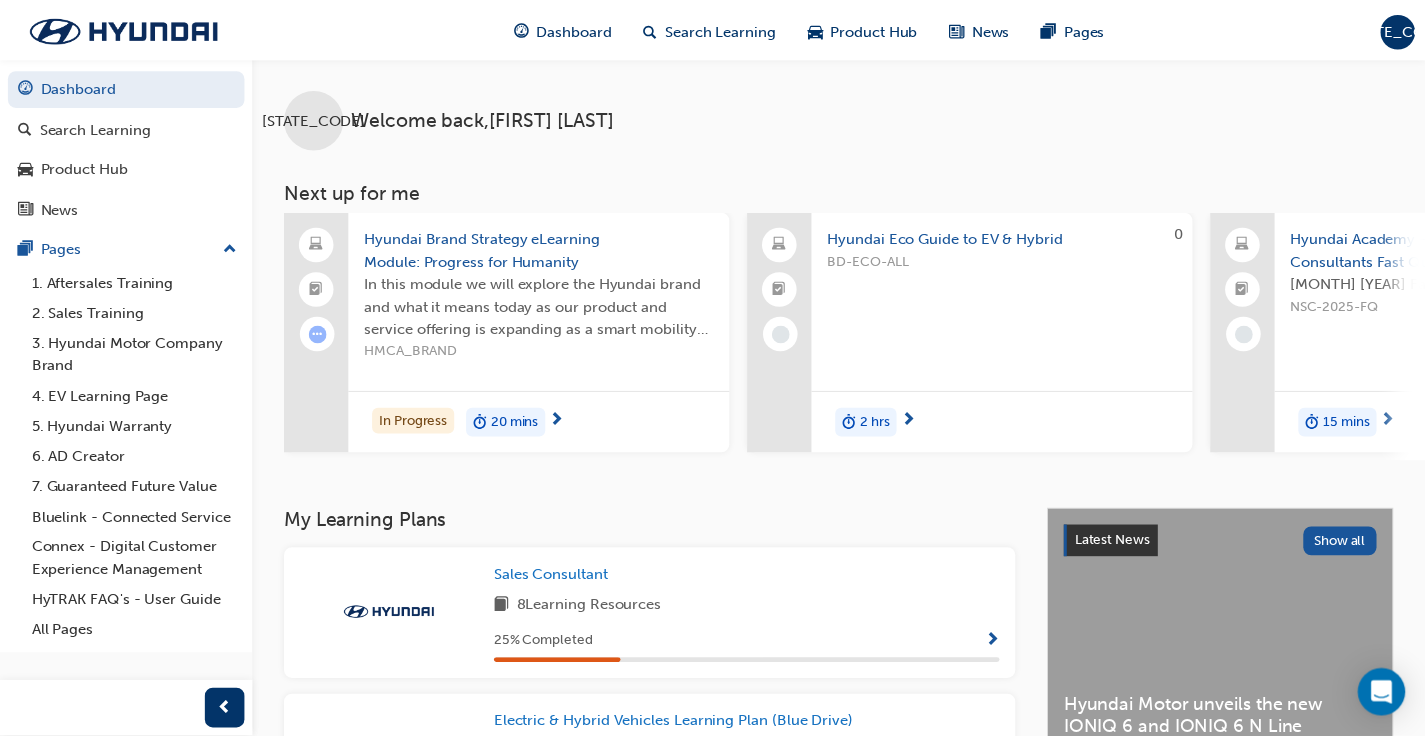 scroll, scrollTop: 0, scrollLeft: 0, axis: both 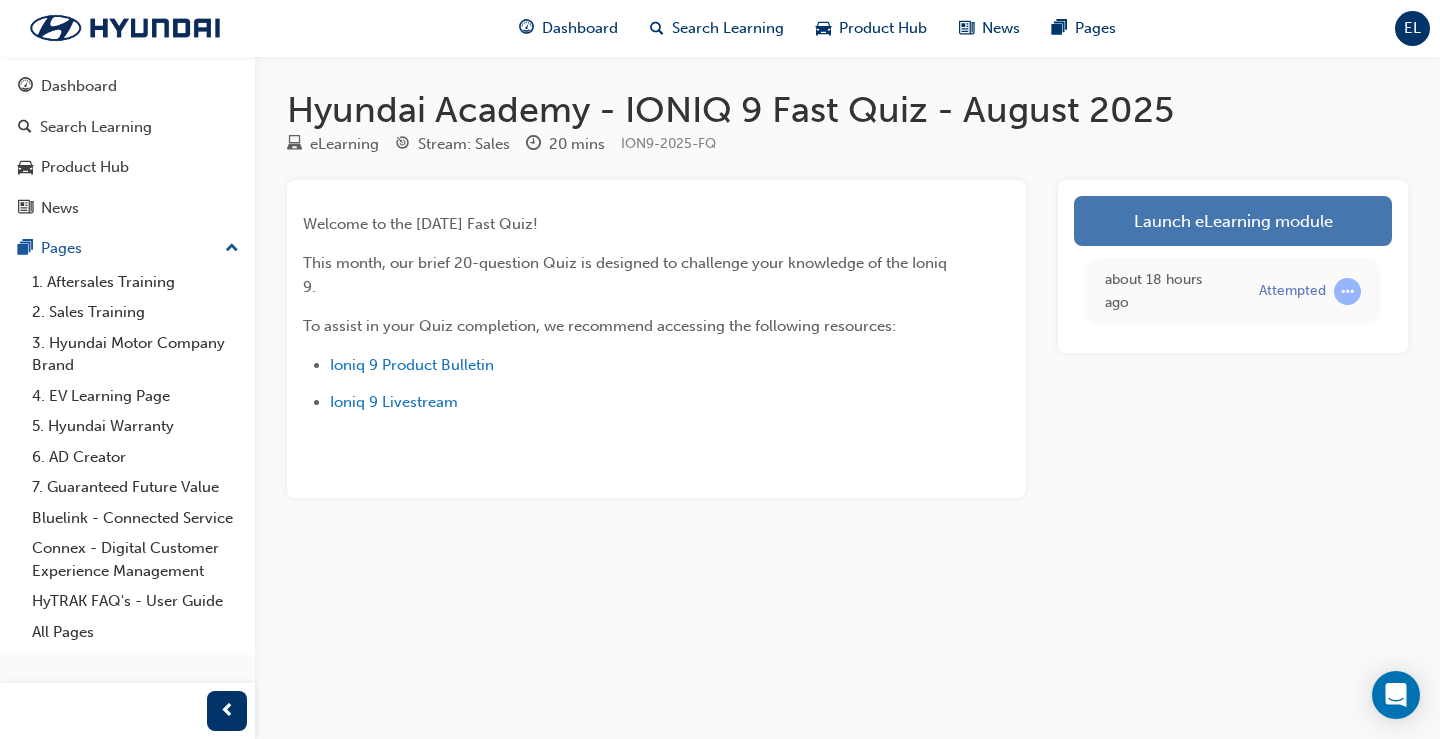 click on "Launch eLearning module" at bounding box center (1233, 221) 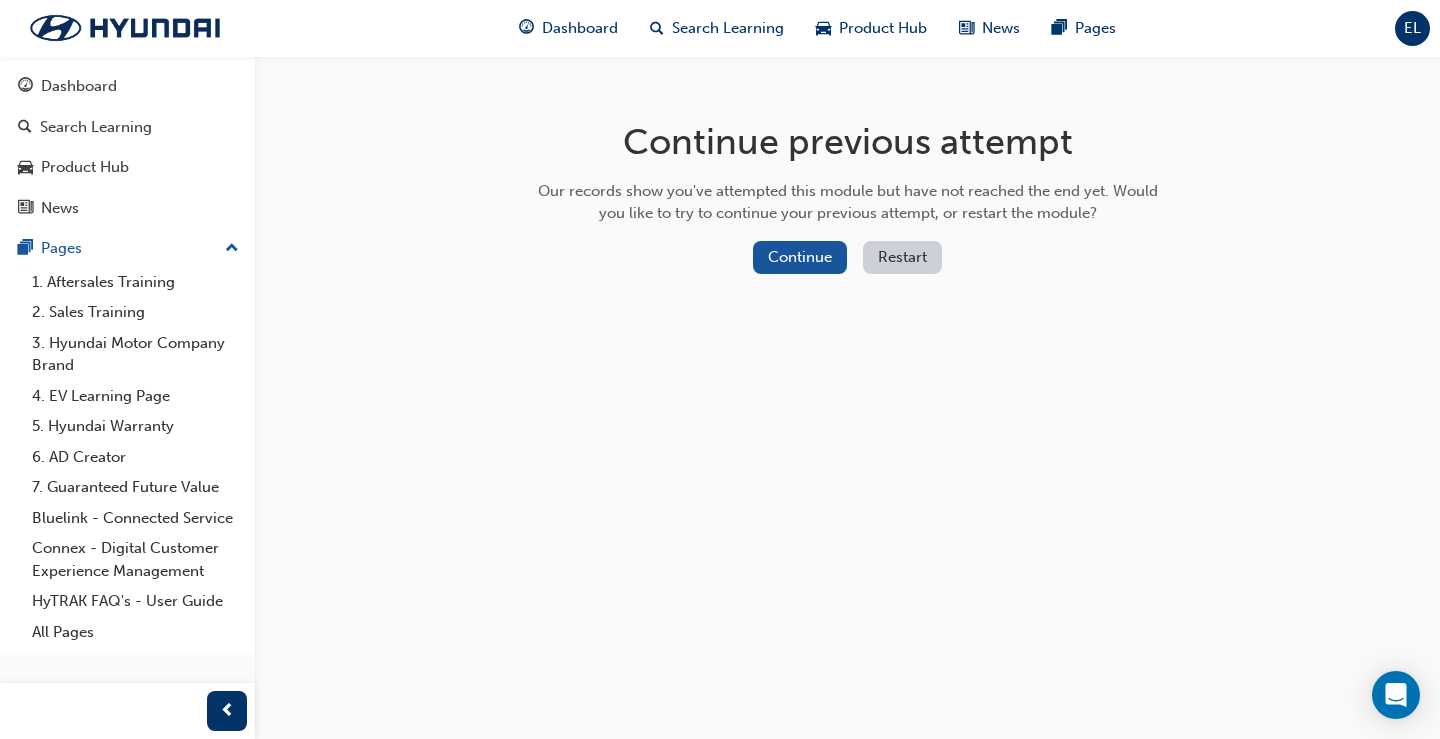 click on "Restart" at bounding box center (902, 257) 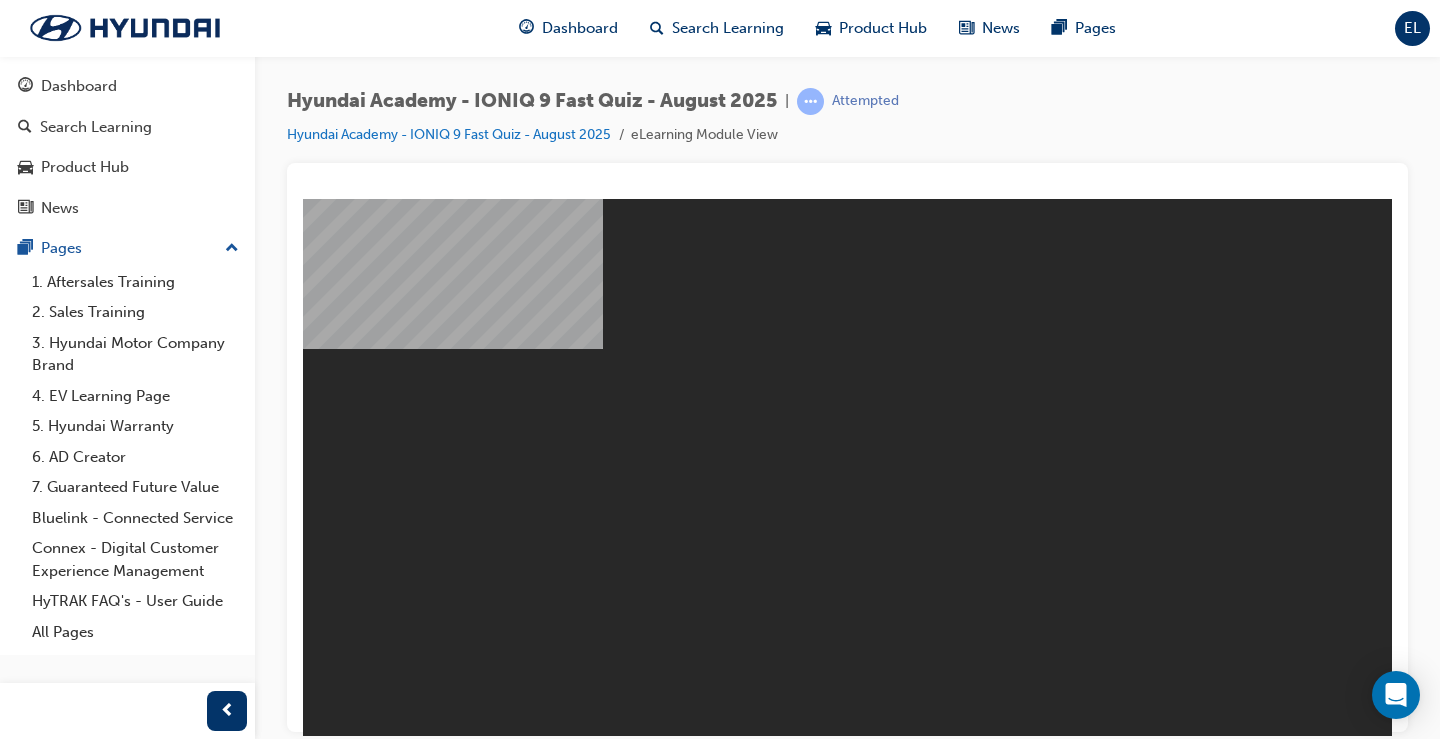 scroll, scrollTop: 0, scrollLeft: 0, axis: both 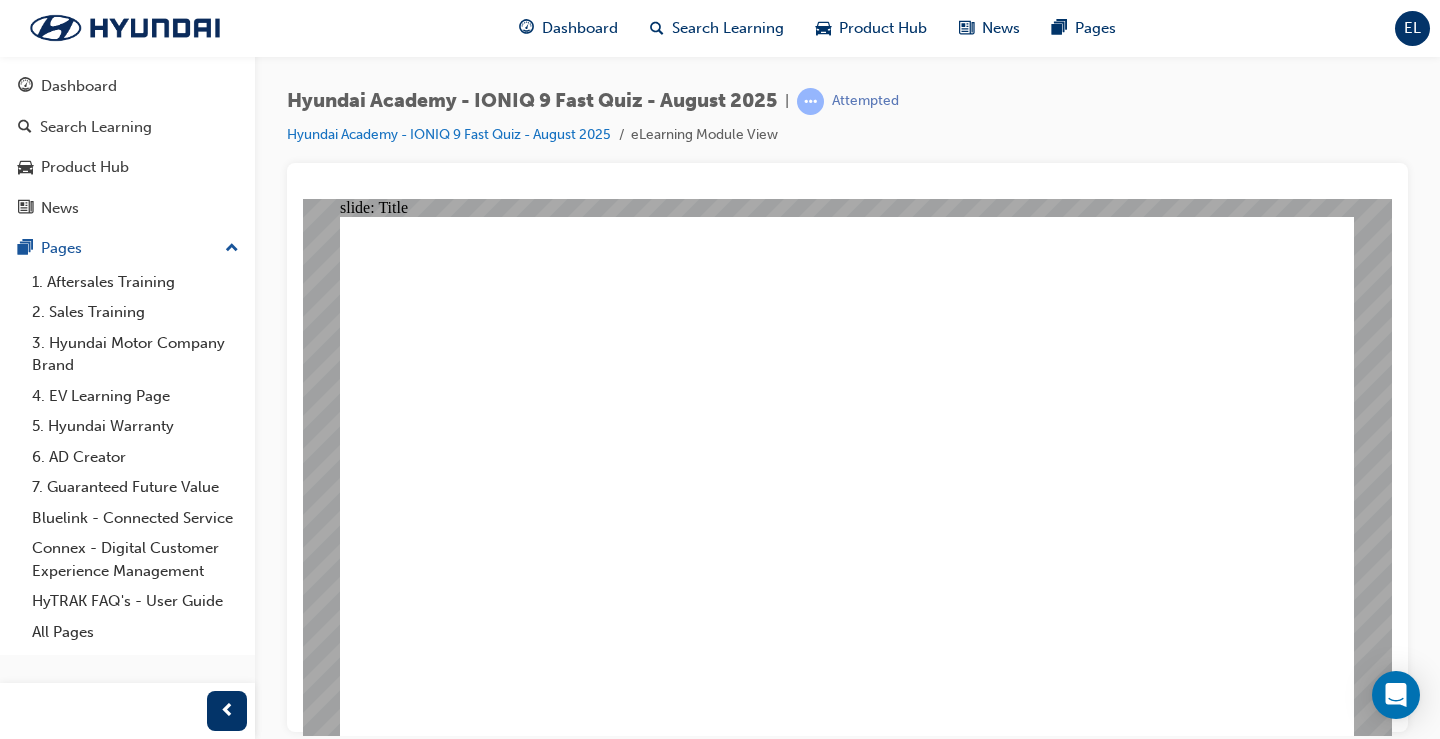 click 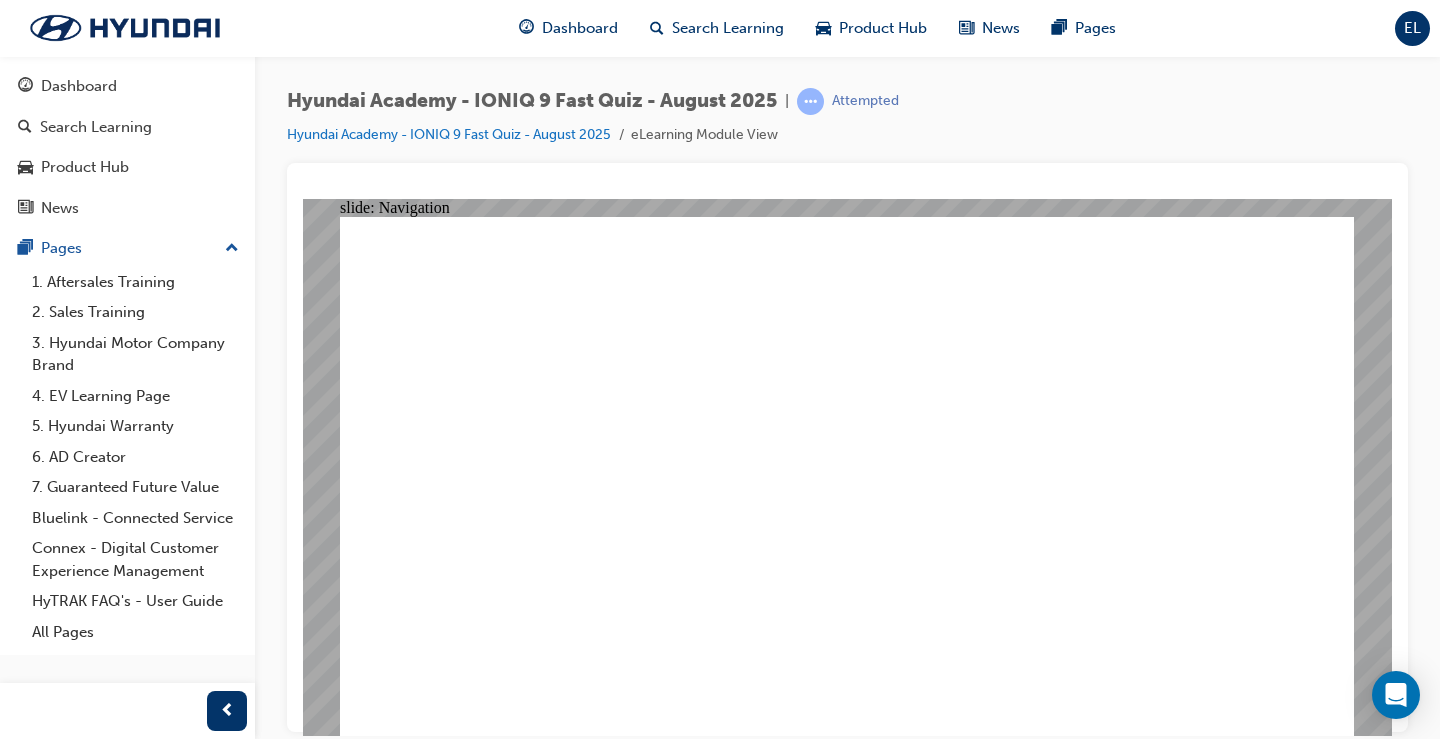 click 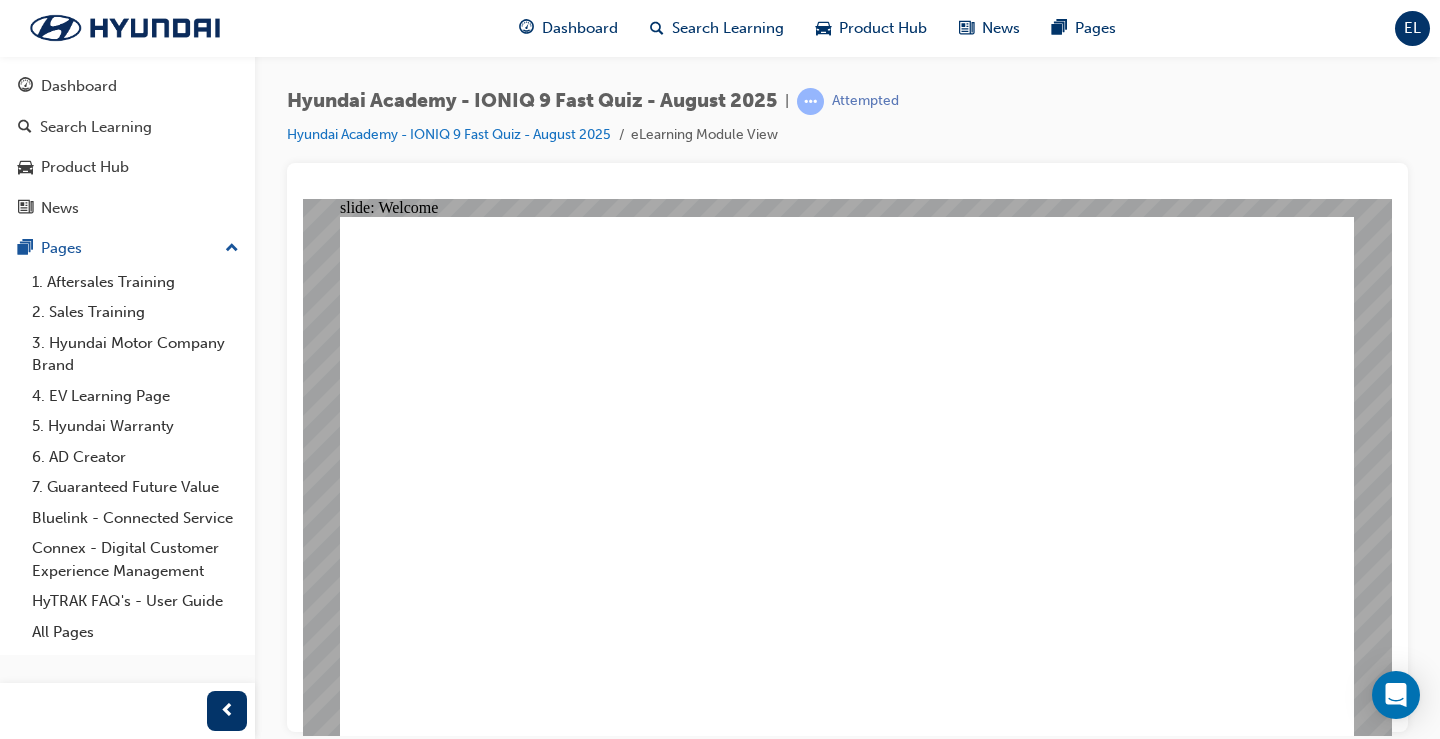 click 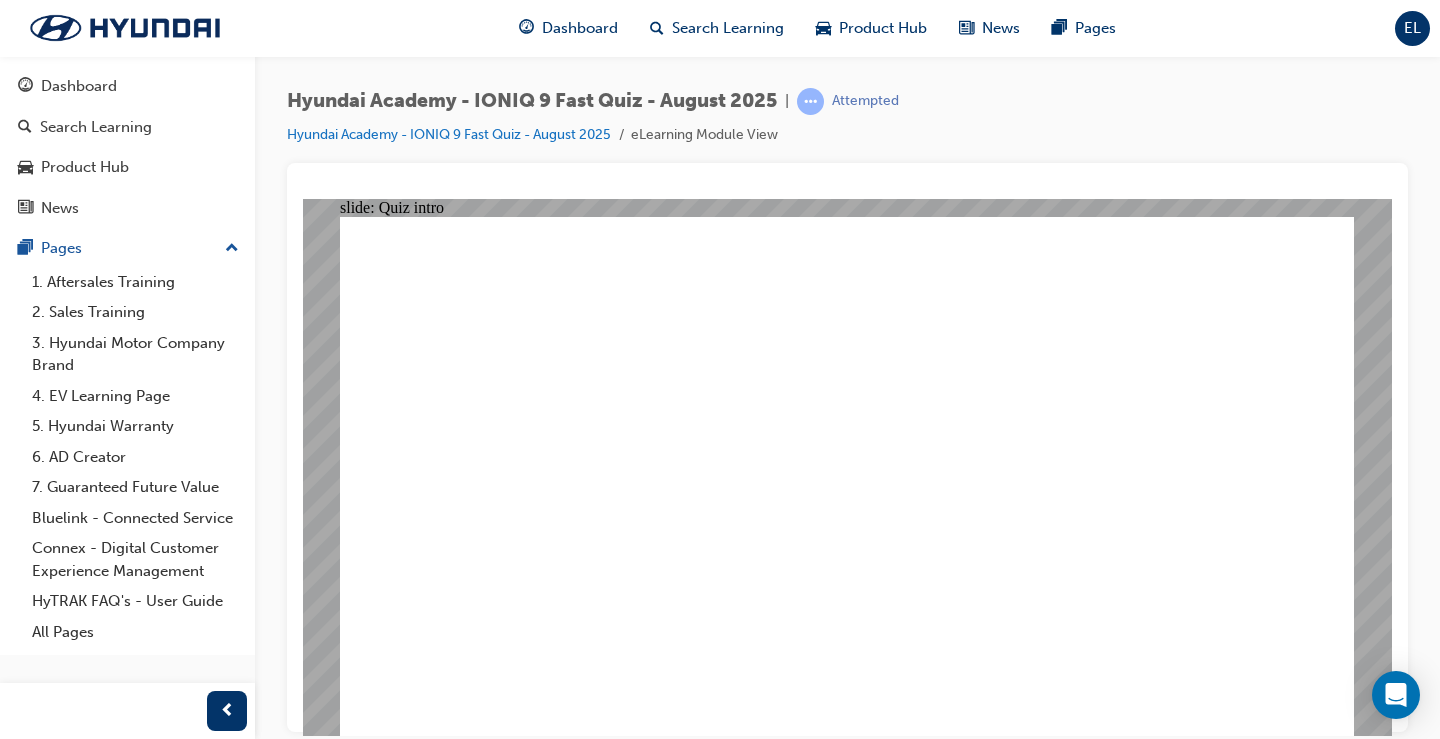 click 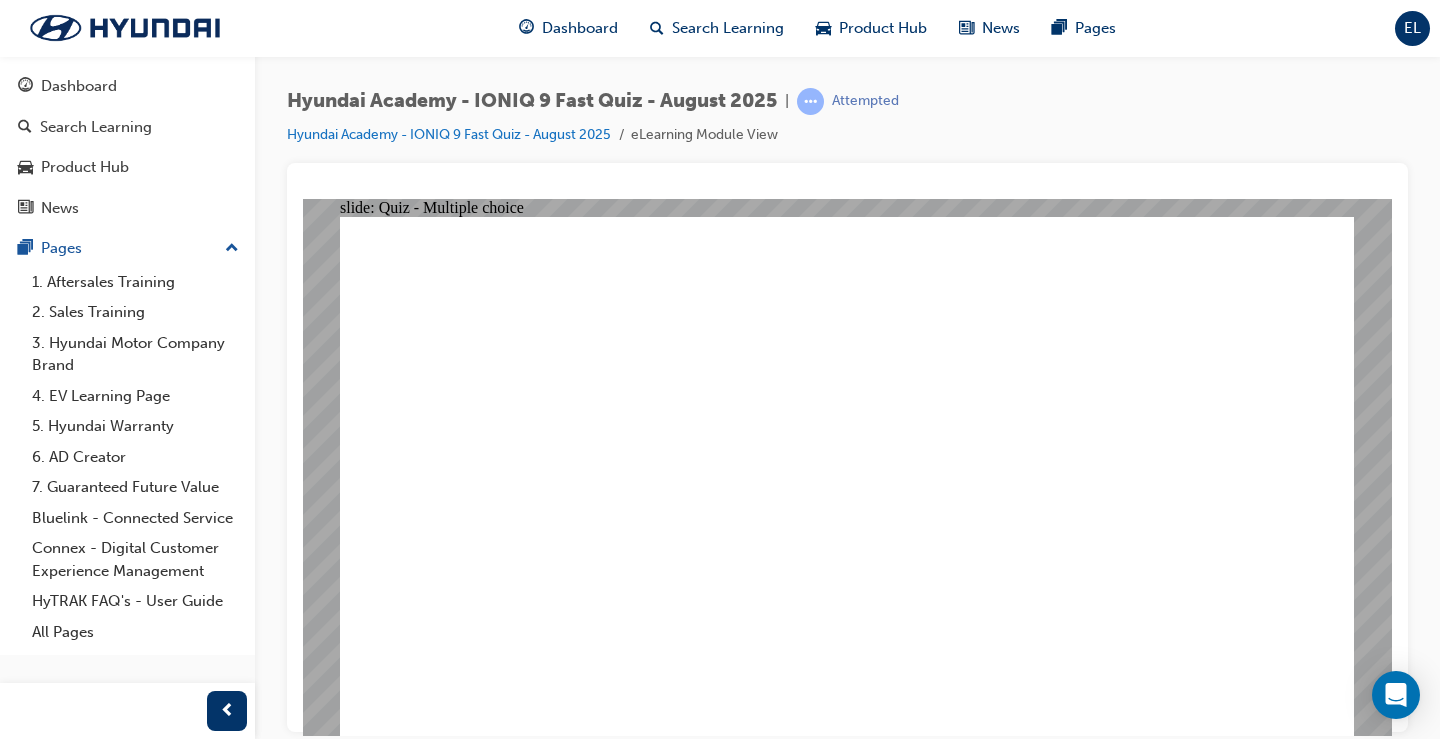 click 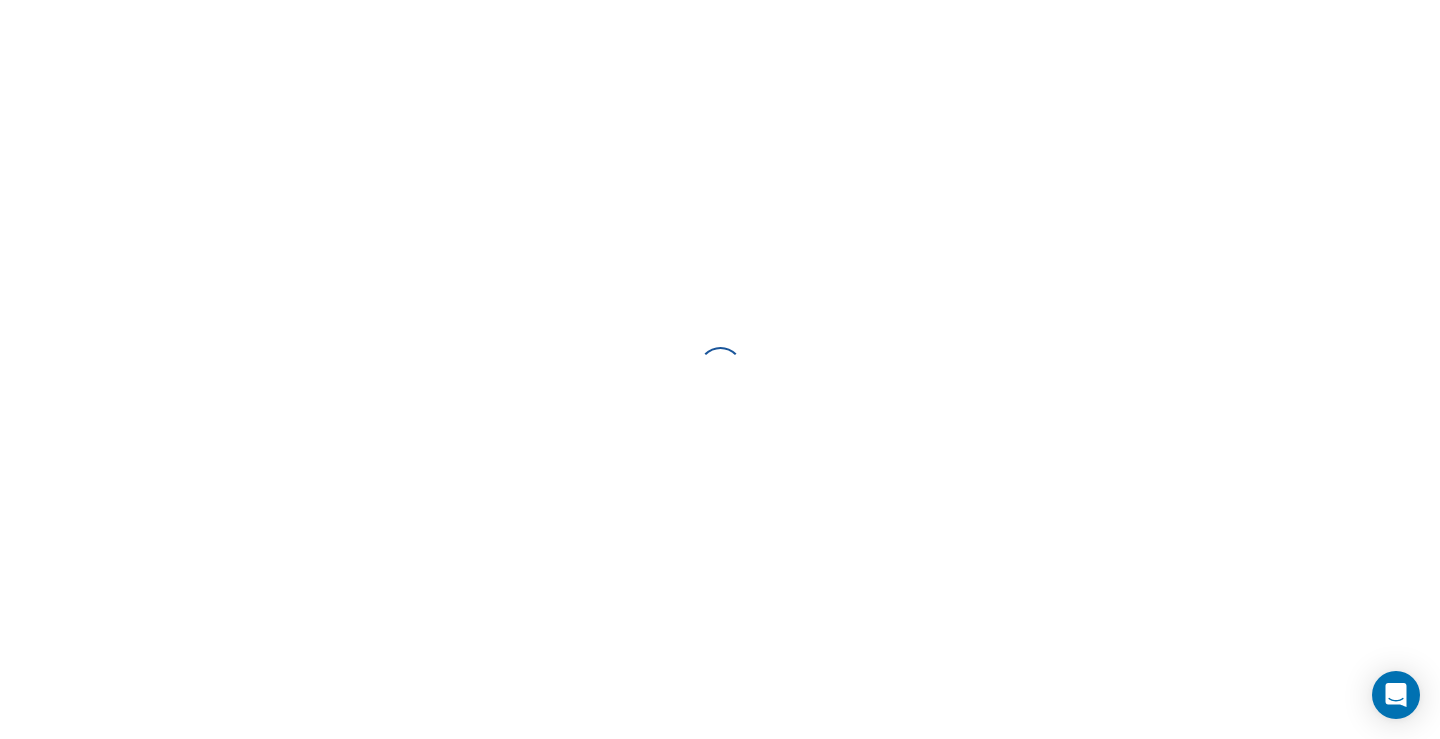 scroll, scrollTop: 0, scrollLeft: 0, axis: both 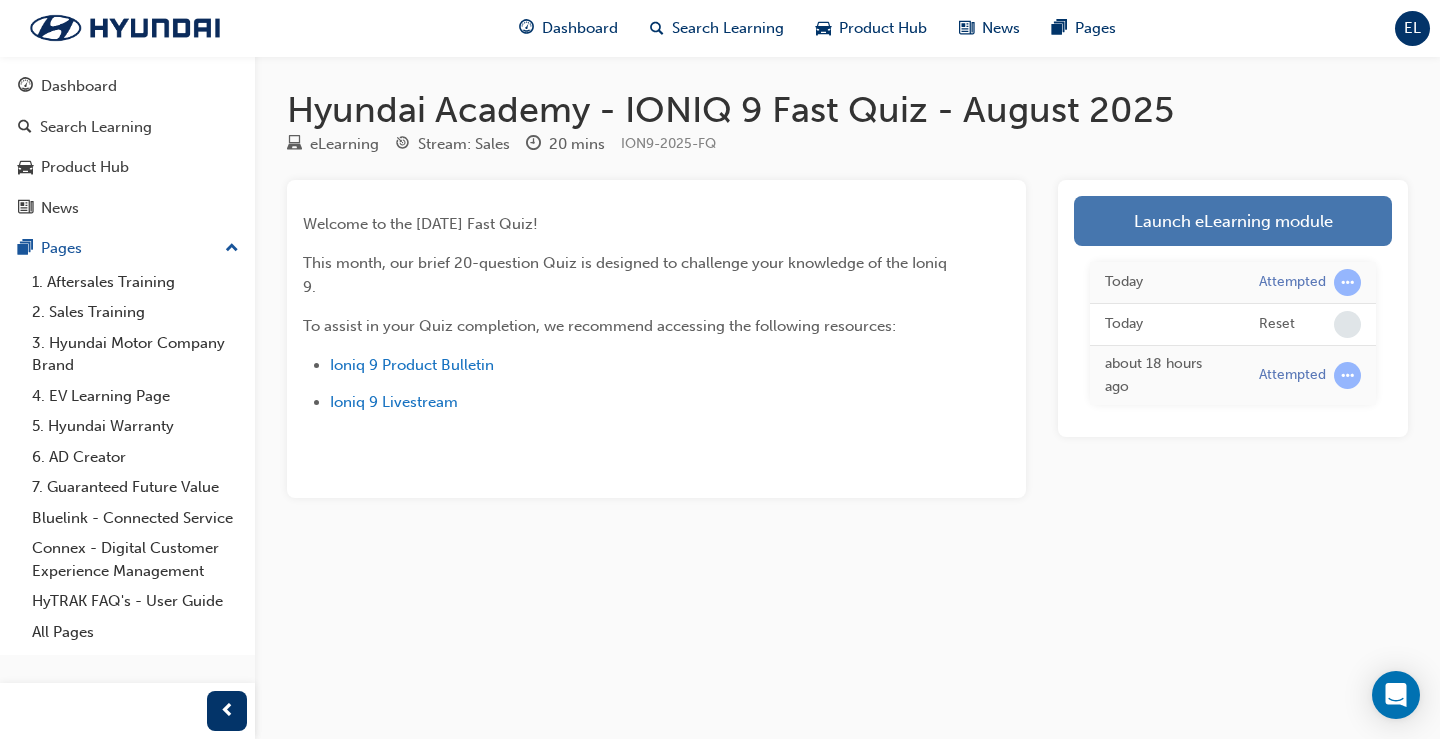 click on "Launch eLearning module" at bounding box center [1233, 221] 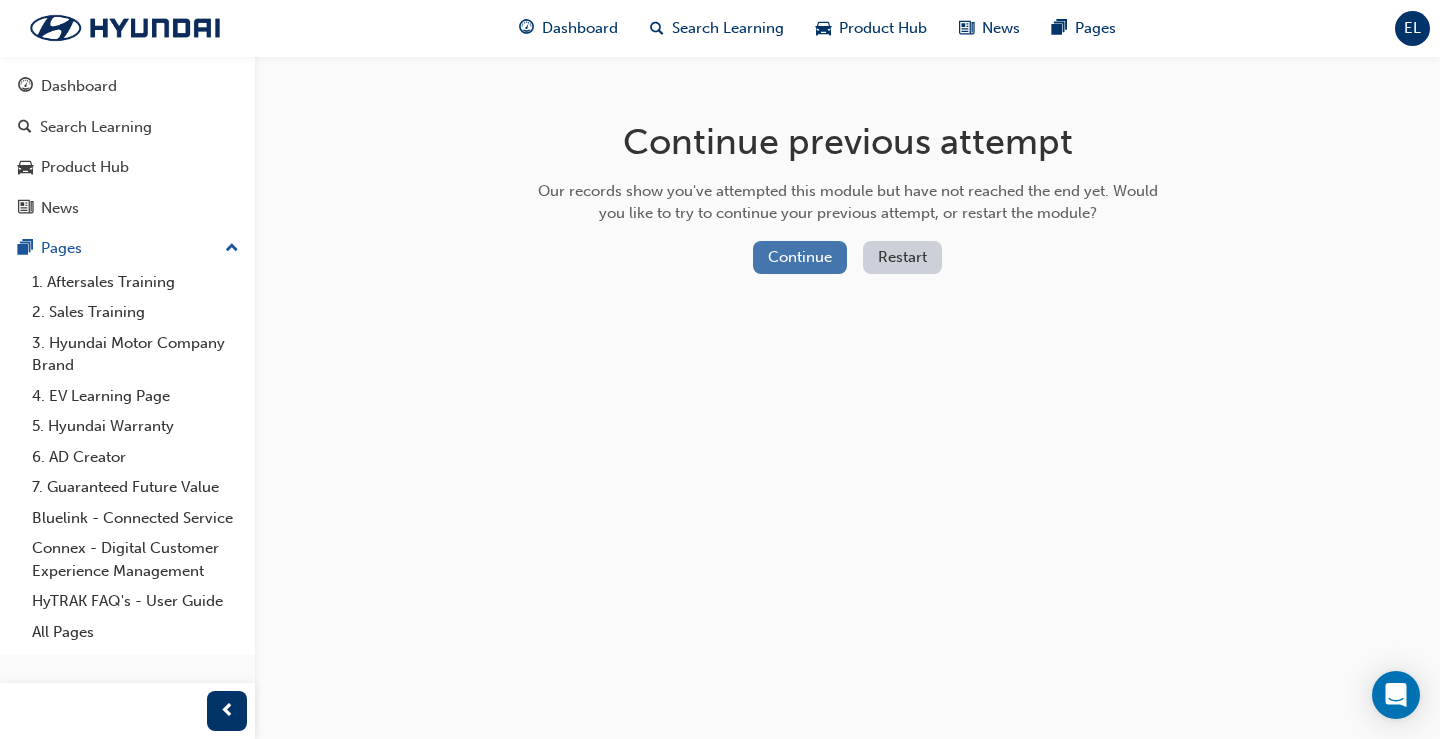 click on "Continue" at bounding box center (800, 257) 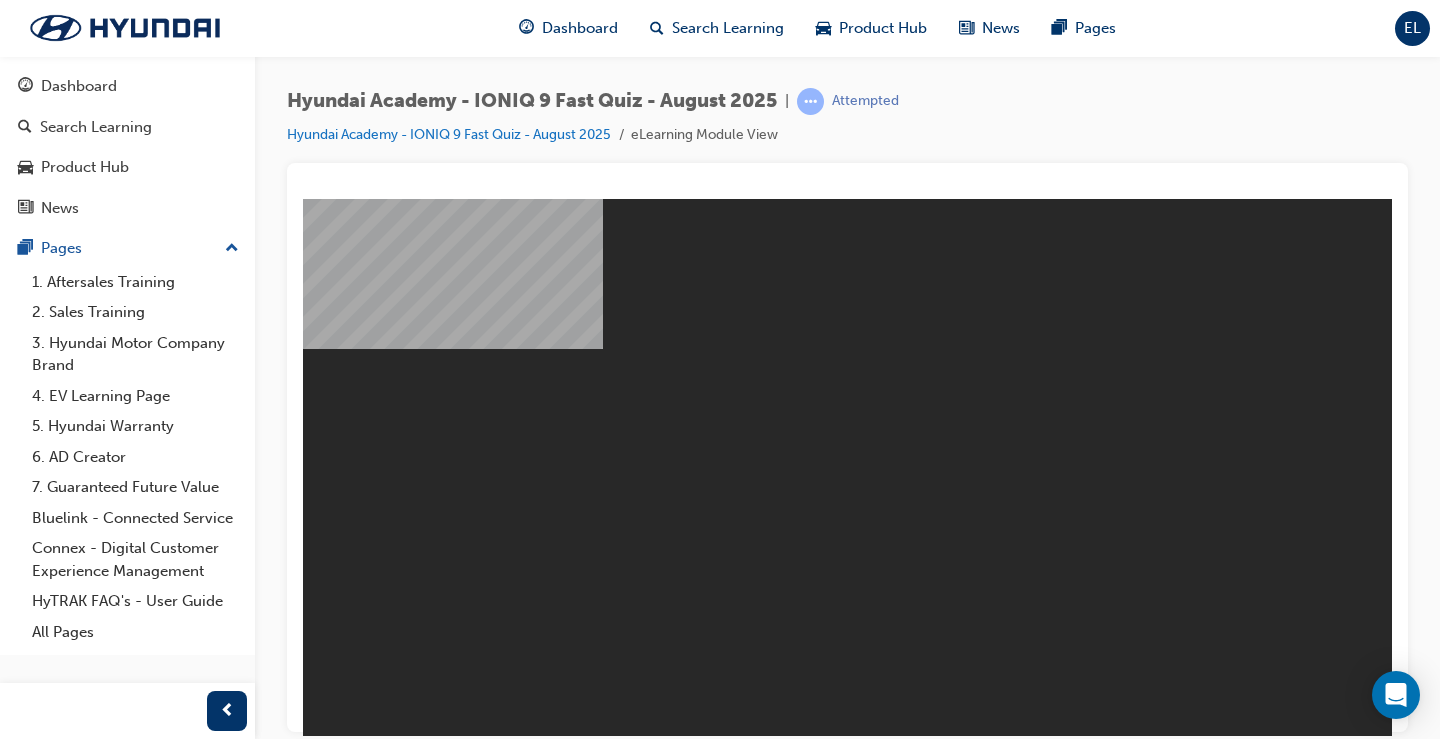 scroll, scrollTop: 0, scrollLeft: 0, axis: both 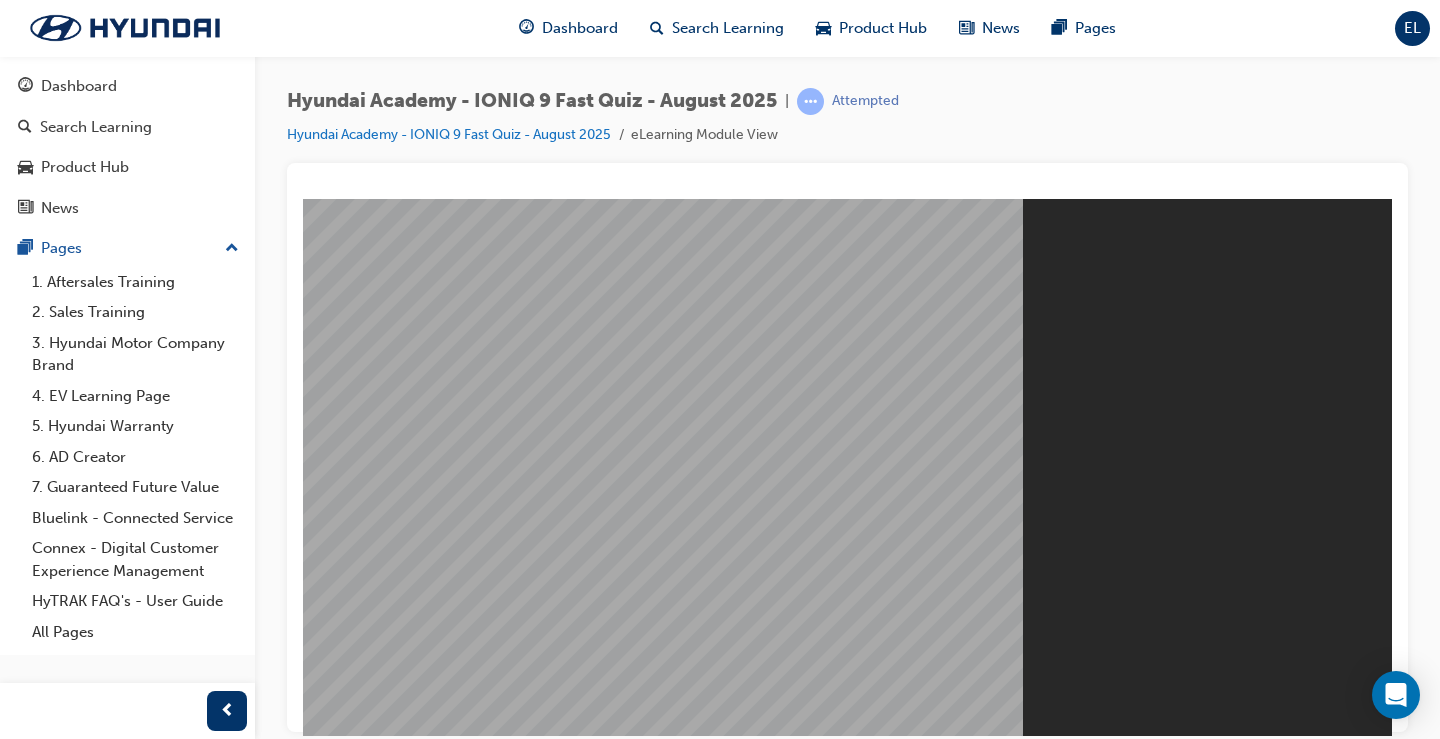 click on "Restart" at bounding box center [351, 863] 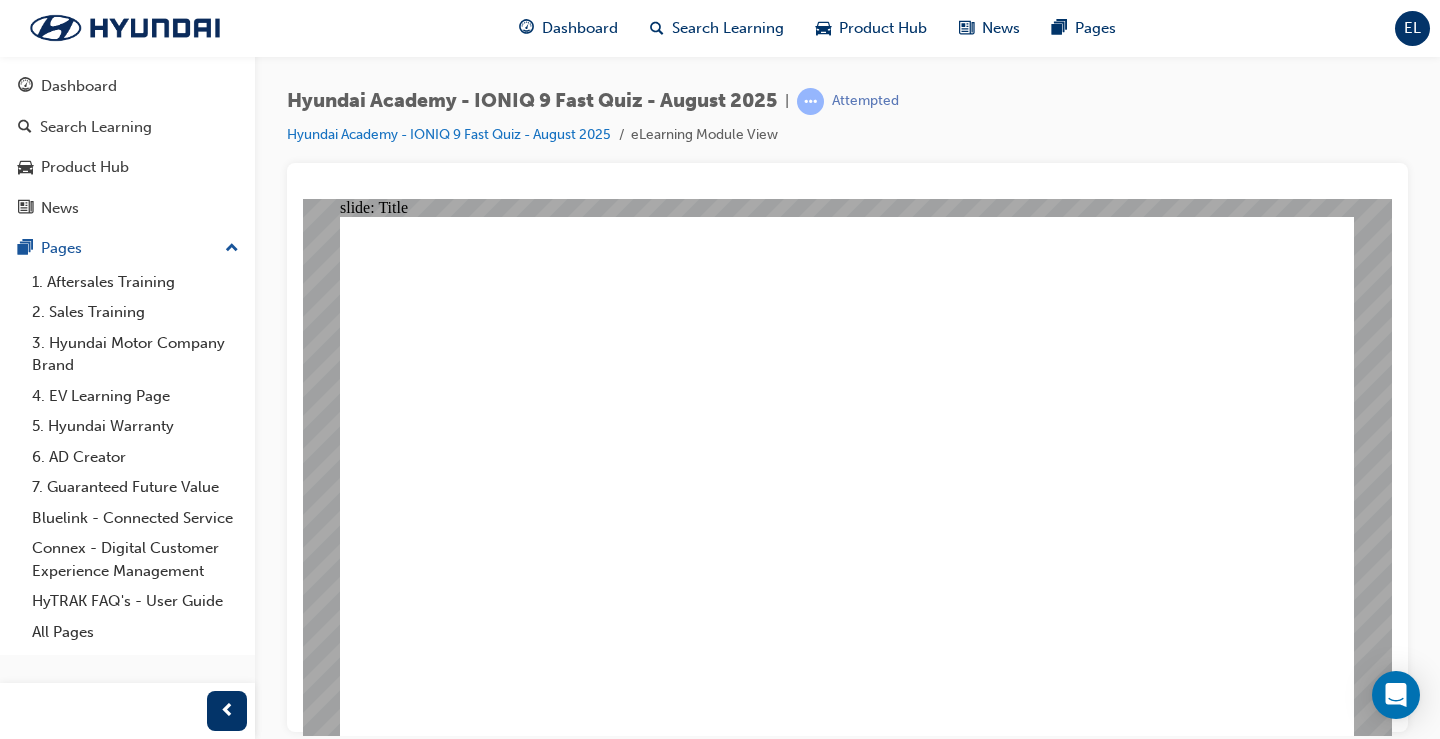click 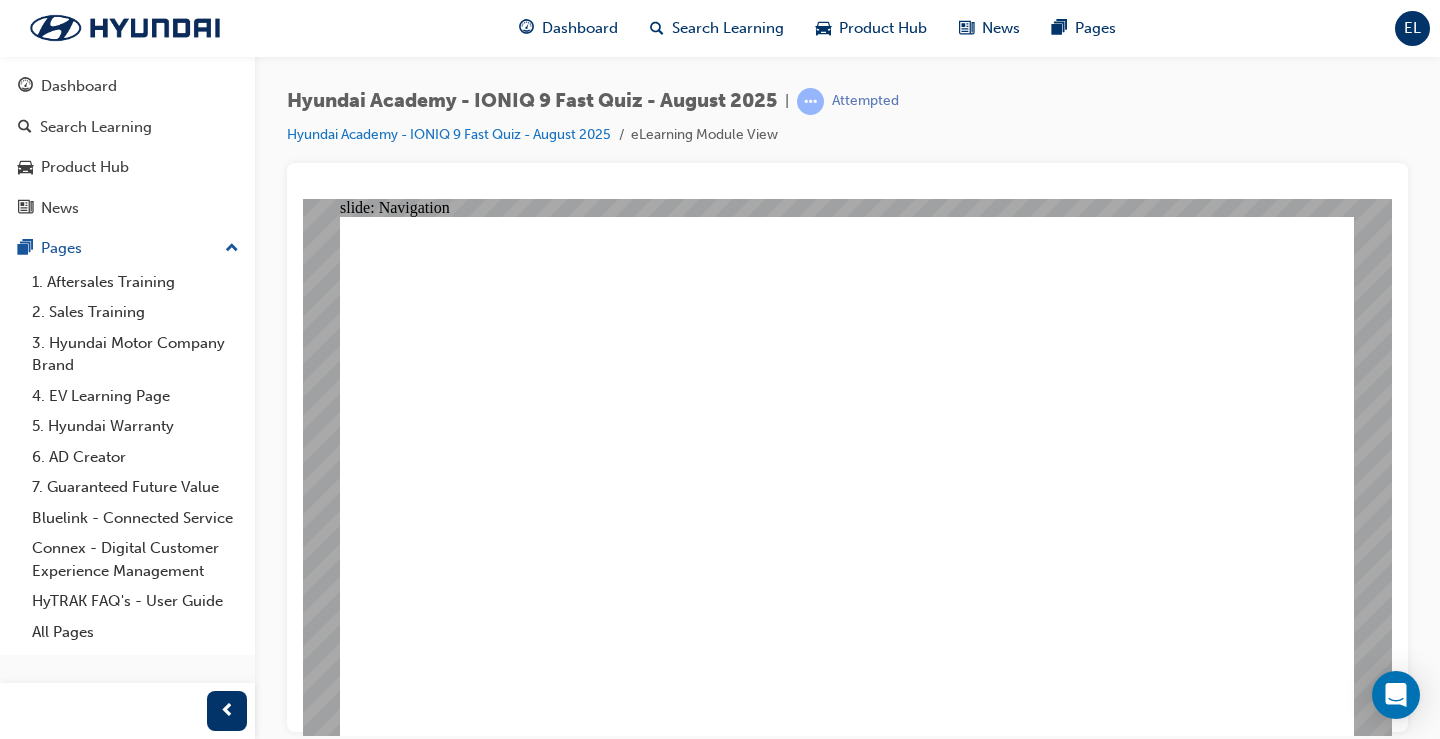 click 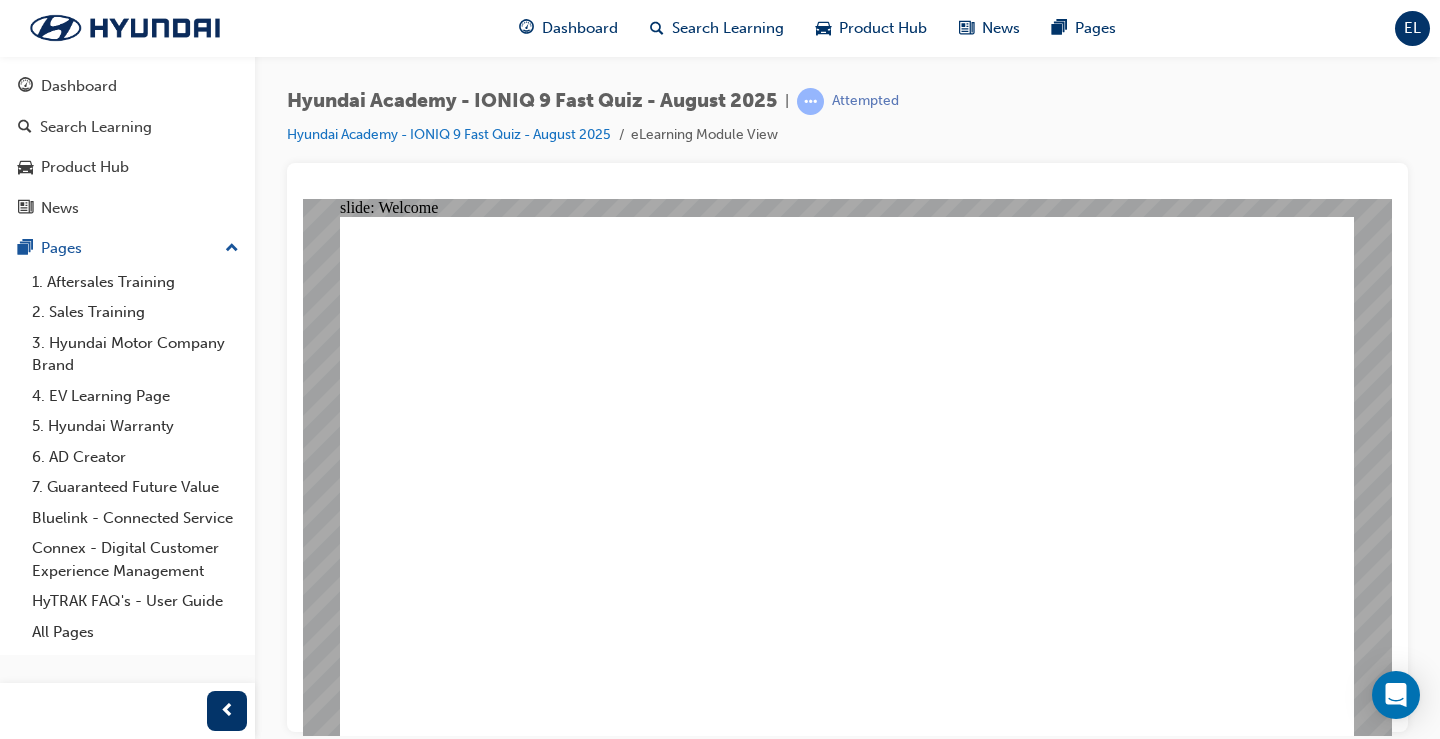 click 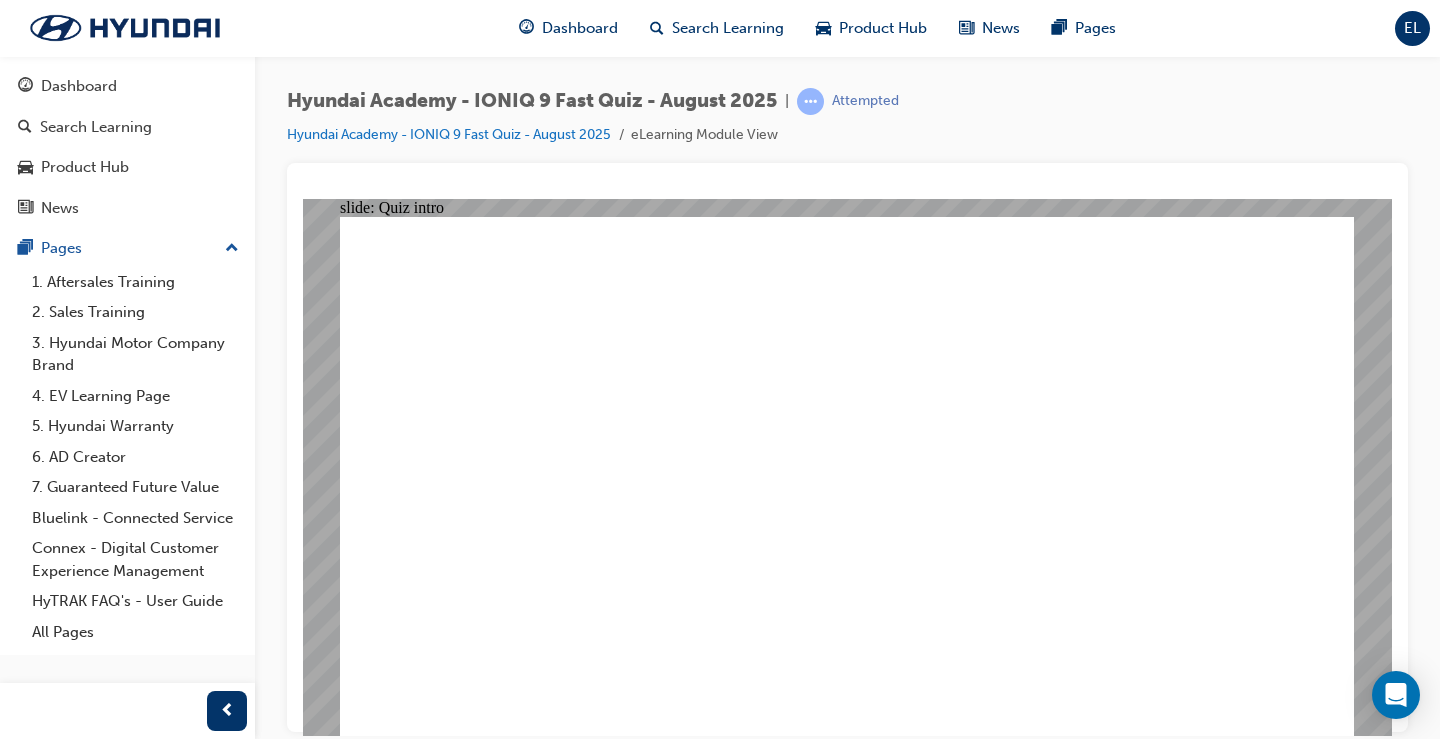 click 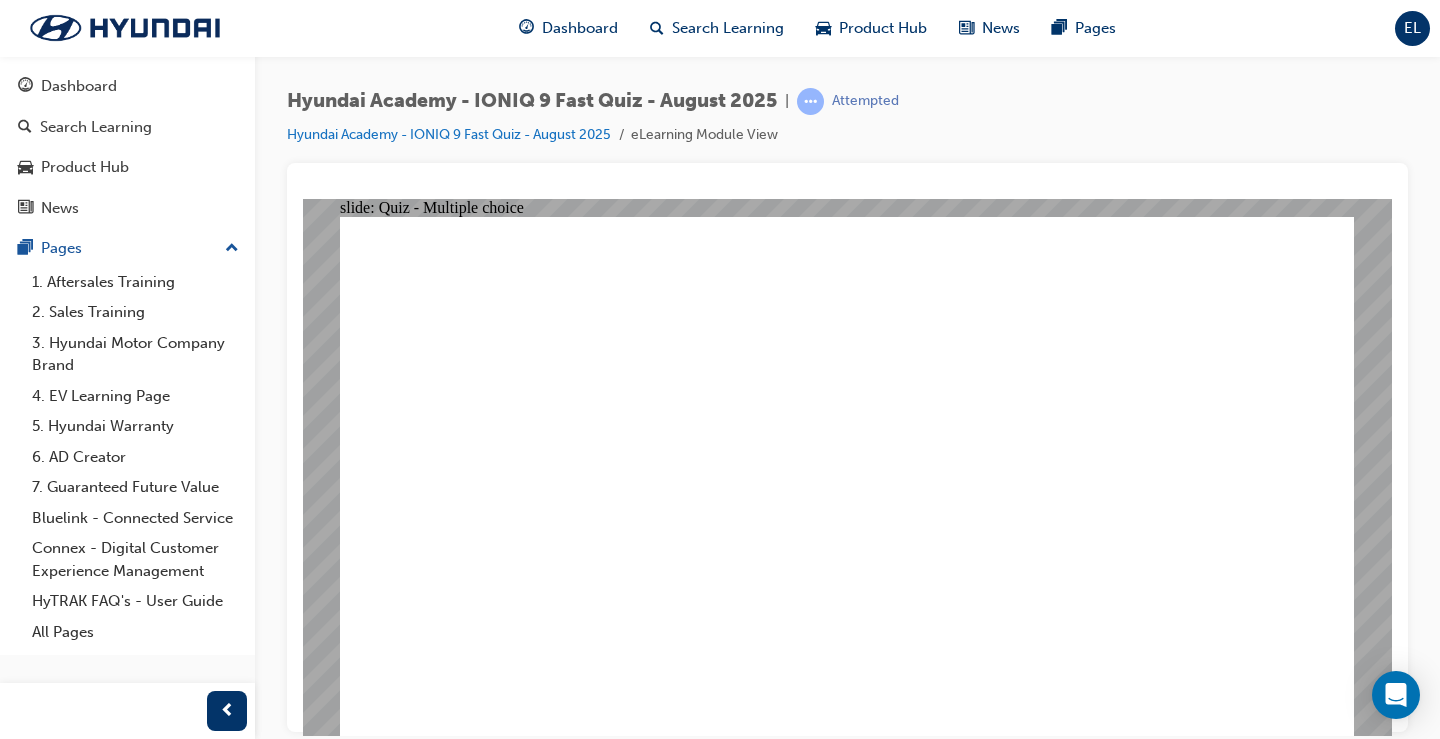 click 